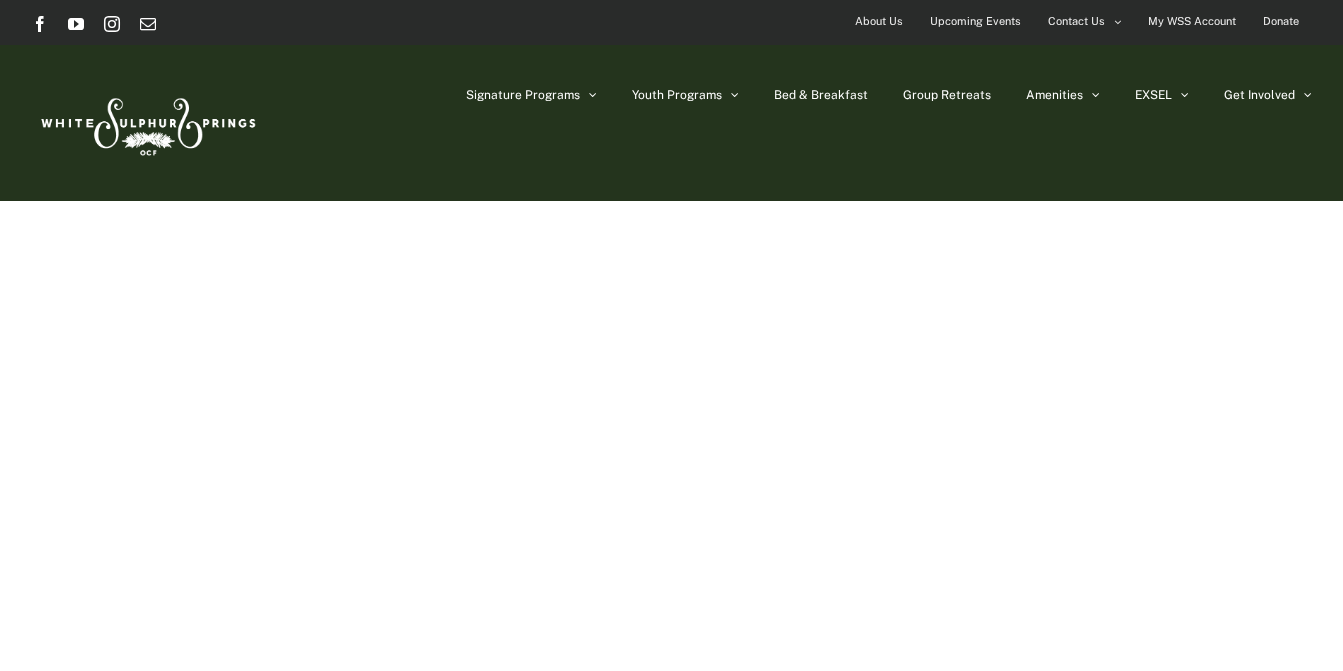 scroll, scrollTop: 0, scrollLeft: 0, axis: both 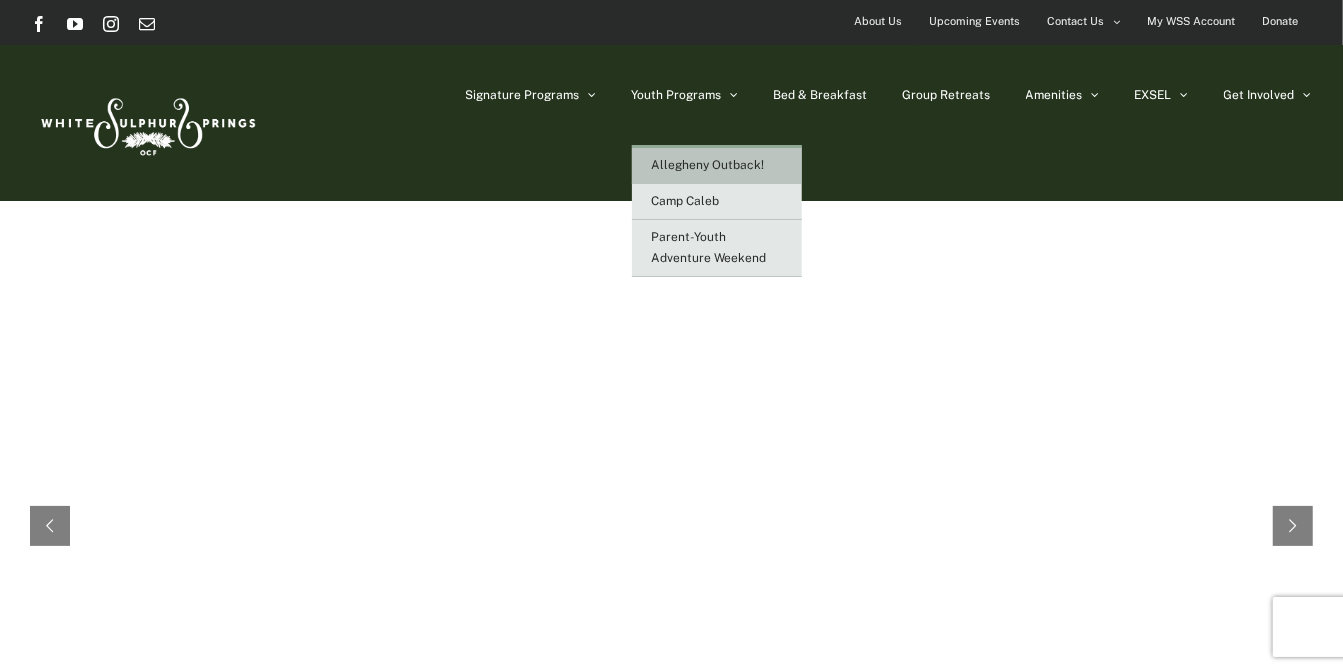 click on "Allegheny Outback!" at bounding box center [717, 166] 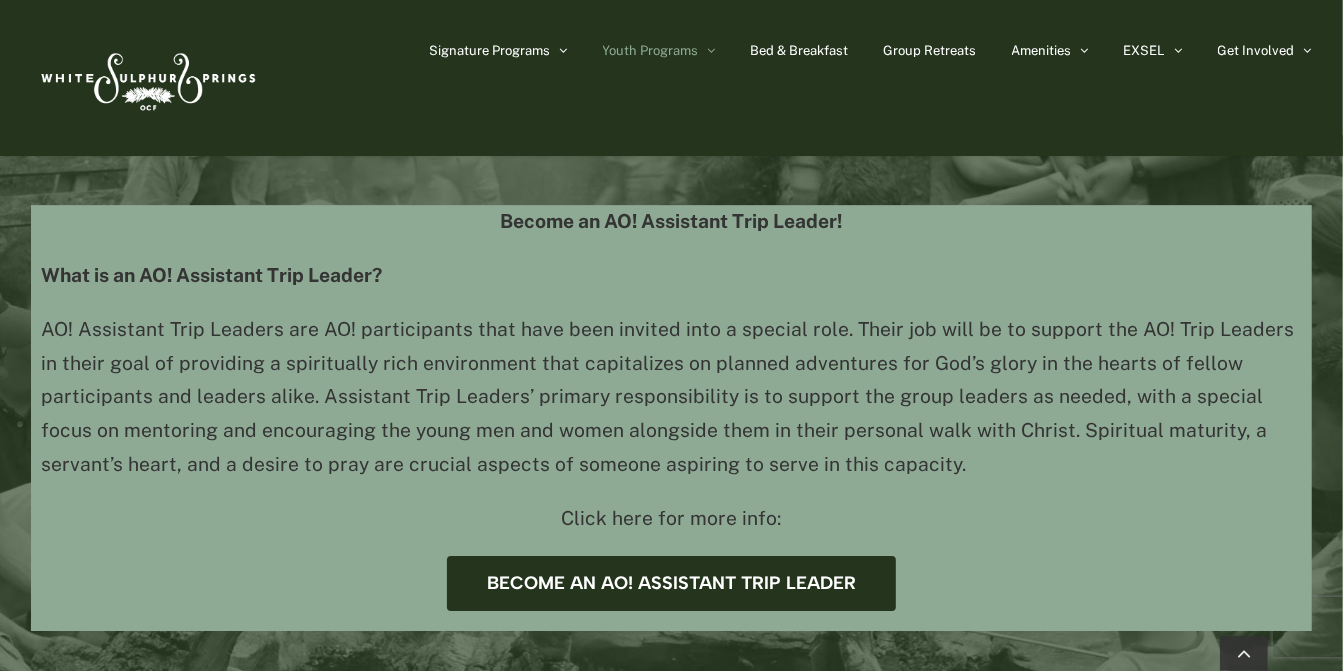scroll, scrollTop: 4009, scrollLeft: 0, axis: vertical 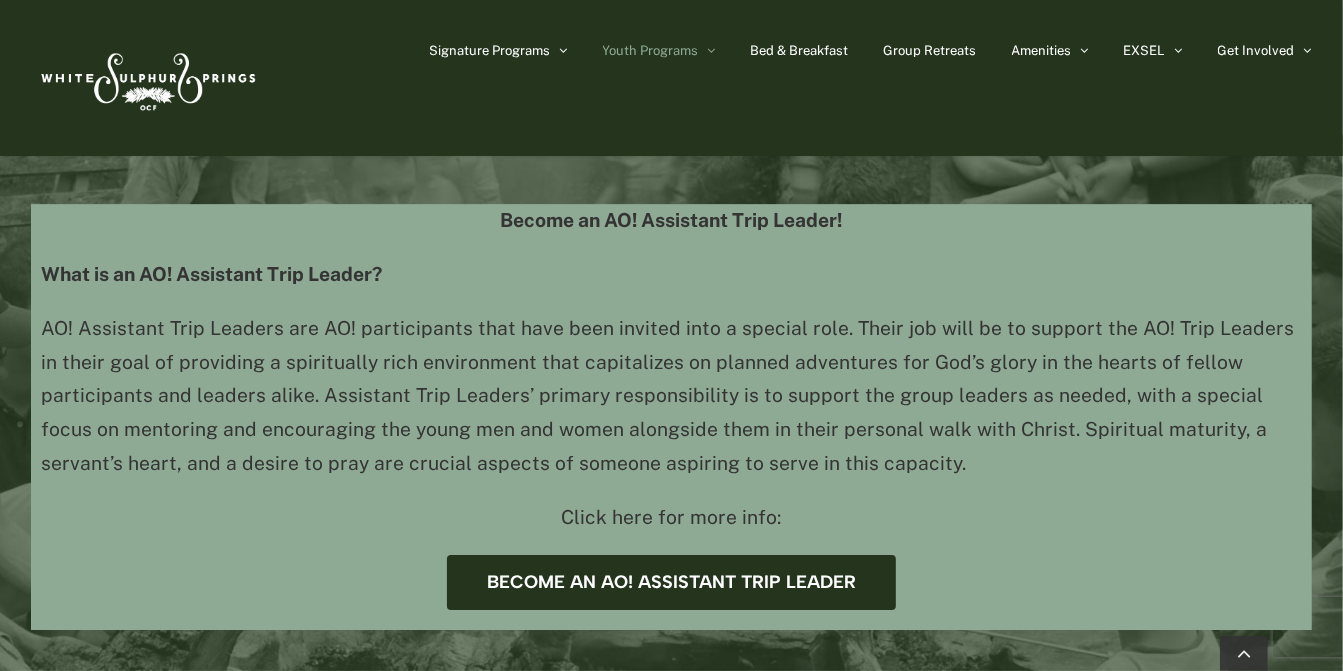 click on "Become an AO! Assistant Trip Leader!
What is an AO! Assistant Trip Leader?
AO! Assistant Trip Leaders are AO! participants that have been invited into a special role. Their job will be to support the AO! Trip Leaders in their goal of providing a spiritually rich environment that capitalizes on planned adventures for God’s glory in the hearts of fellow participants and leaders alike. Assistant Trip Leaders’ primary responsibility is to support the group leaders as needed, with a special focus on mentoring and encouraging the young men and women alongside them in their personal walk with Christ. Spiritual maturity, a servant’s heart, and a desire to pray are crucial aspects of someone aspiring to serve in this capacity.
Click here for more info:
Become an AO! Assistant Trip Leader" at bounding box center (671, 417) 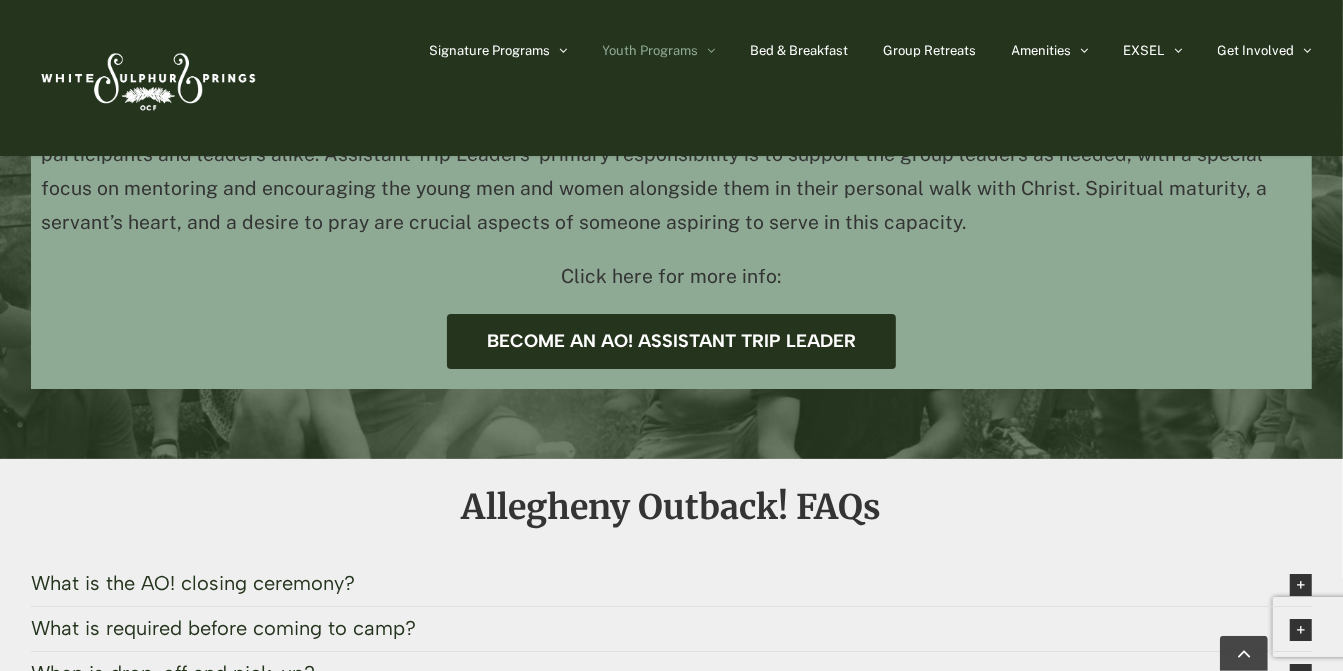 scroll, scrollTop: 4264, scrollLeft: 0, axis: vertical 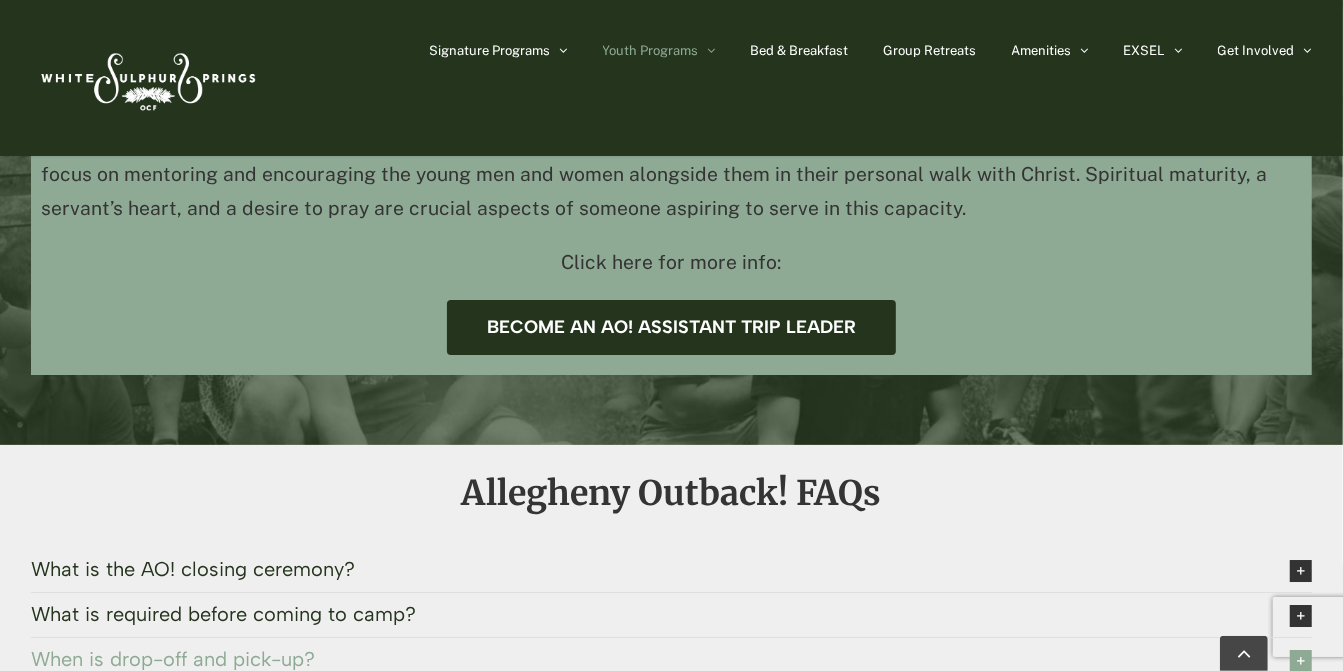 click on "When is drop-off and pick-up?" at bounding box center (644, 659) 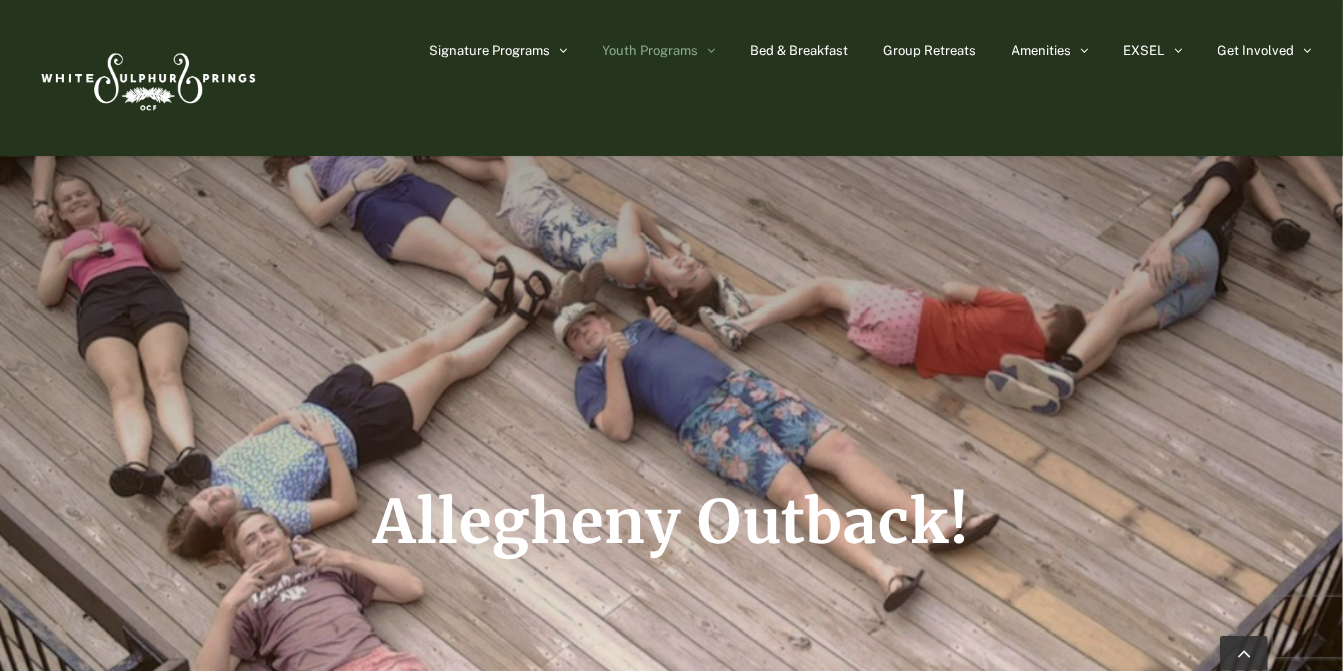 scroll, scrollTop: 0, scrollLeft: 0, axis: both 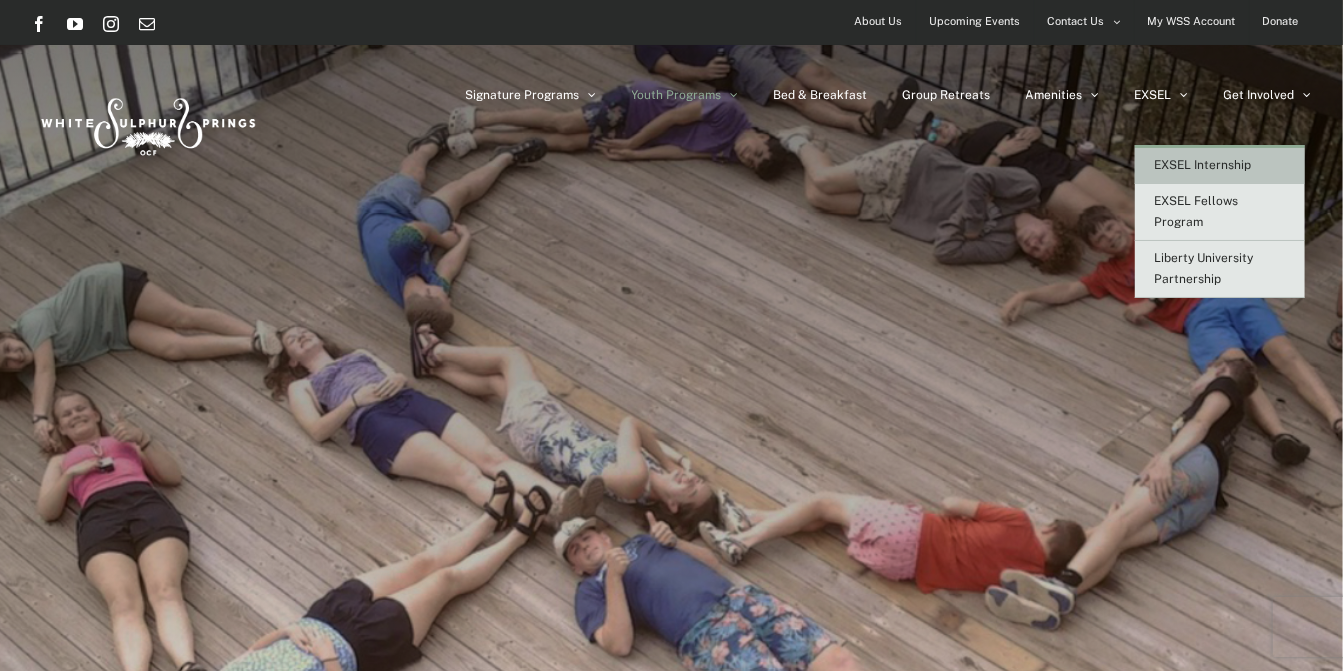 click on "EXSEL Internship" at bounding box center (1203, 165) 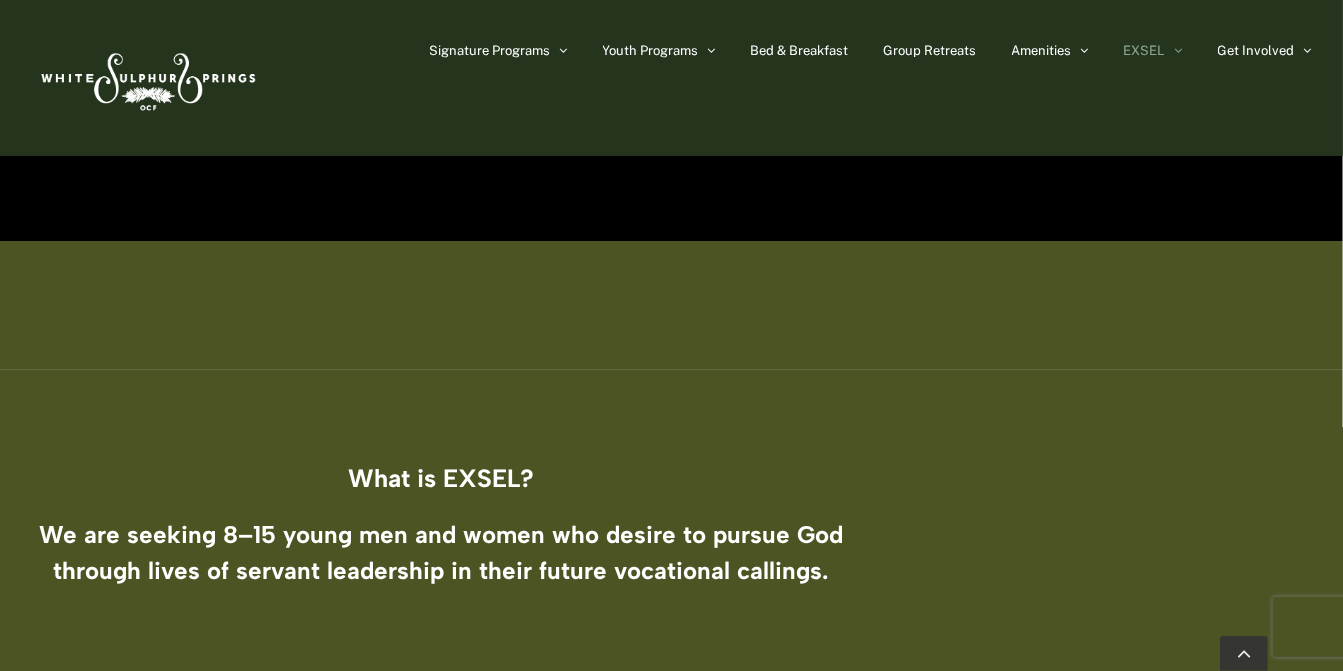 scroll, scrollTop: 338, scrollLeft: 0, axis: vertical 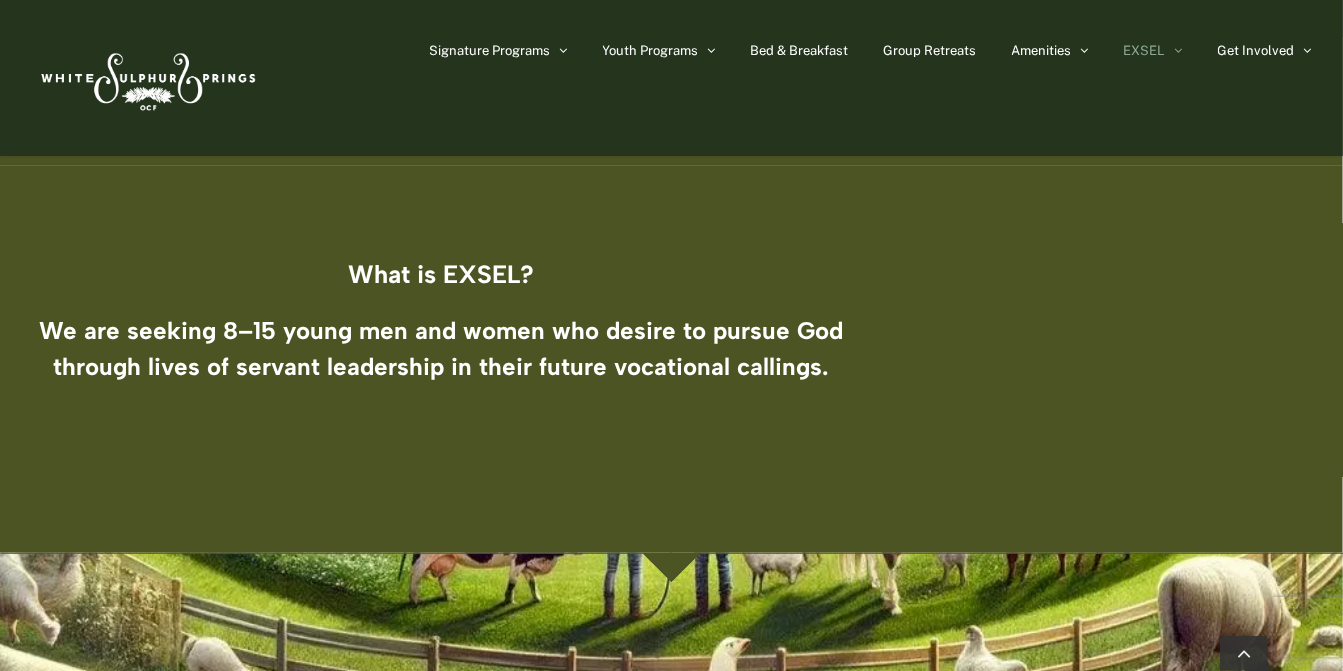 click on "We are seeking 8–15 young men and women who desire to pursue God through lives of servant leadership in their future vocational callings." at bounding box center (441, 349) 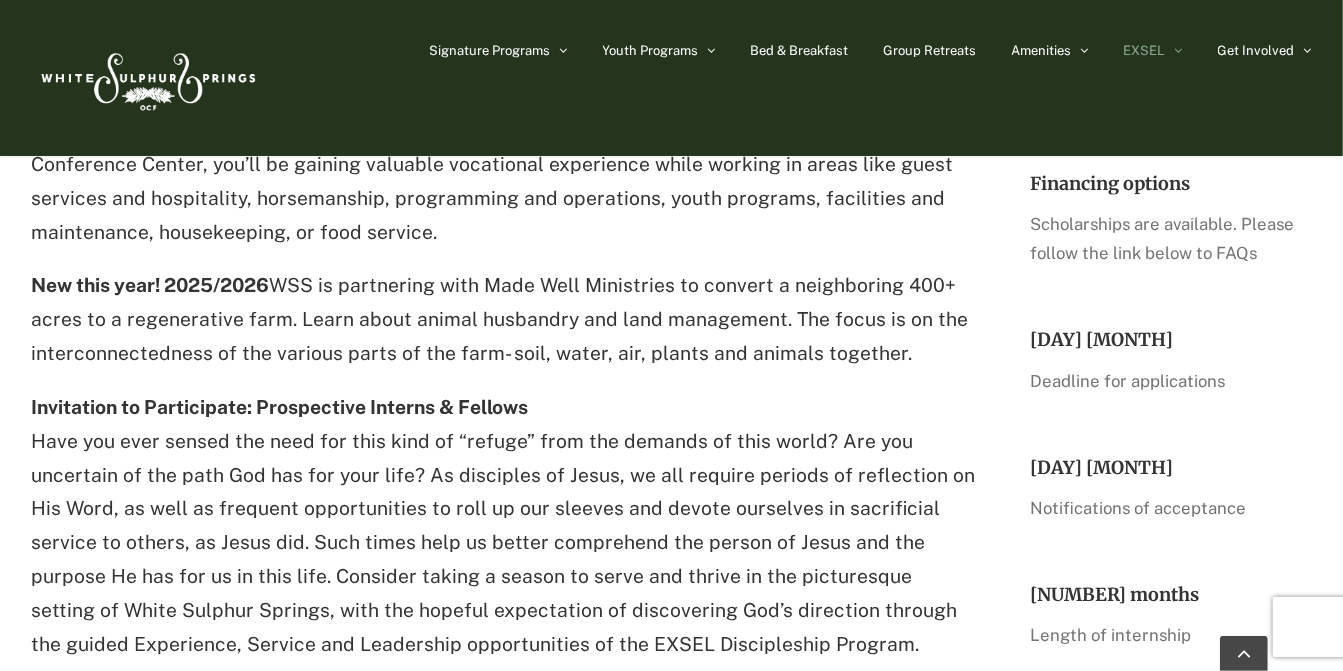scroll, scrollTop: 1732, scrollLeft: 0, axis: vertical 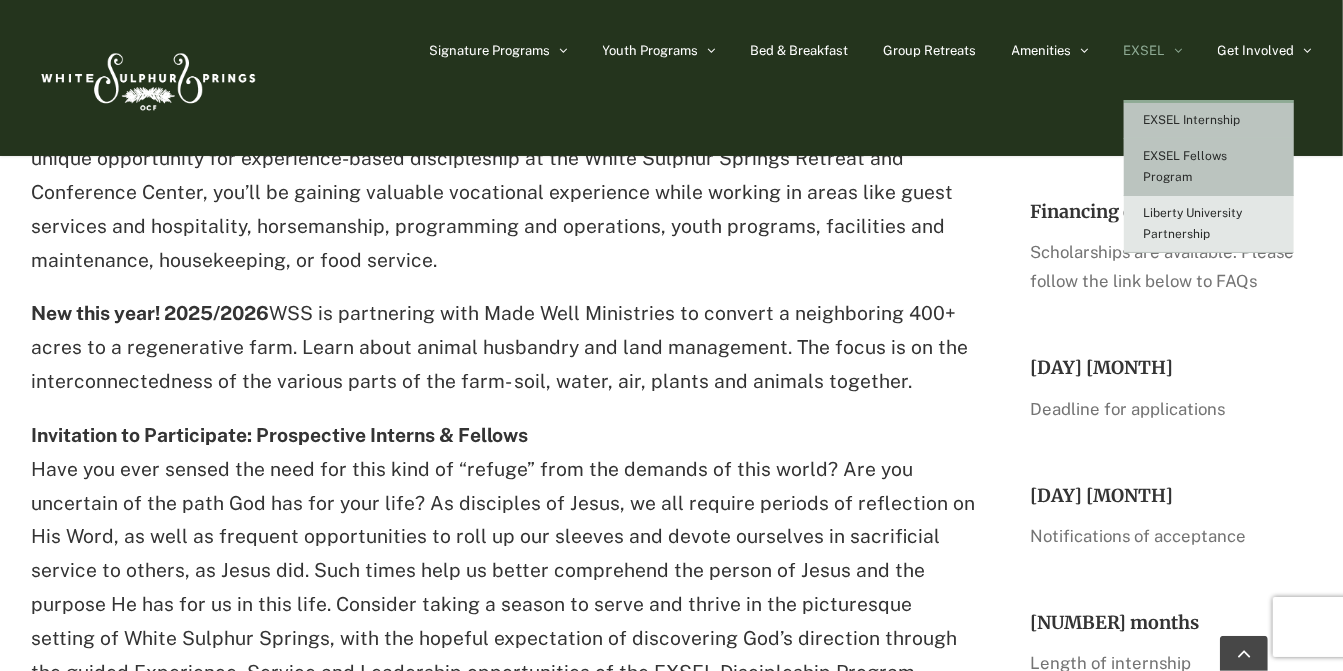 click on "EXSEL Fellows Program" at bounding box center (1186, 166) 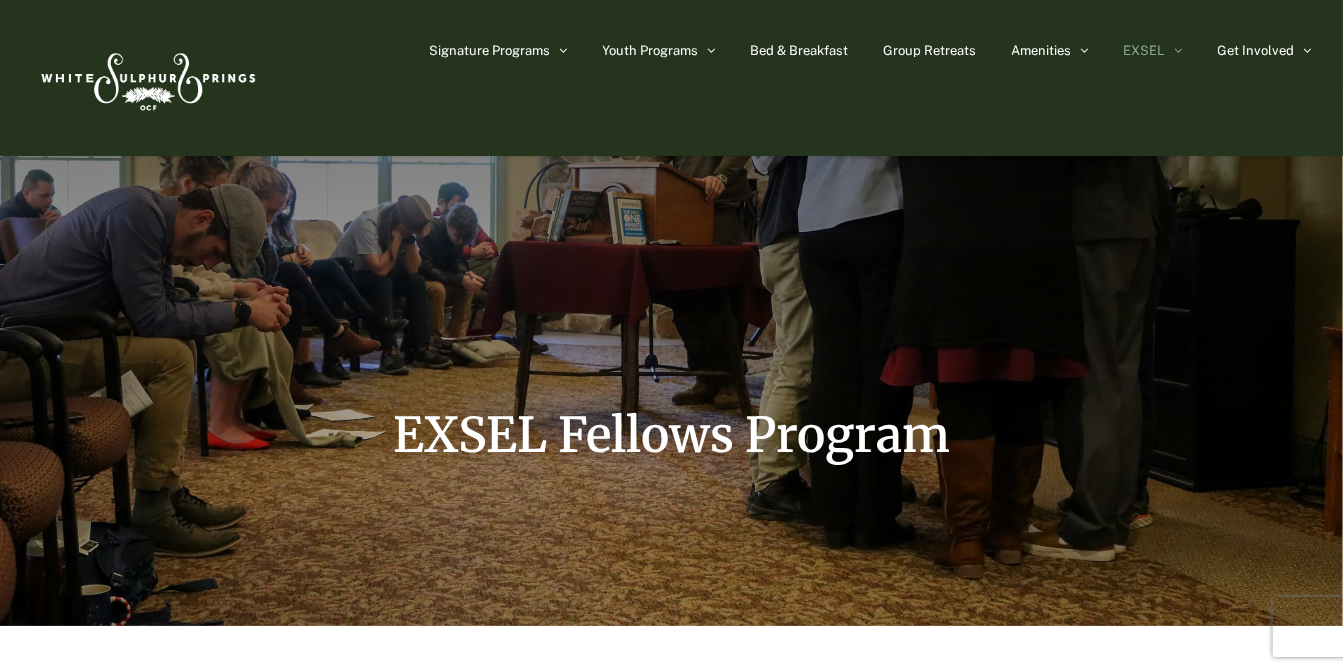 scroll, scrollTop: 0, scrollLeft: 0, axis: both 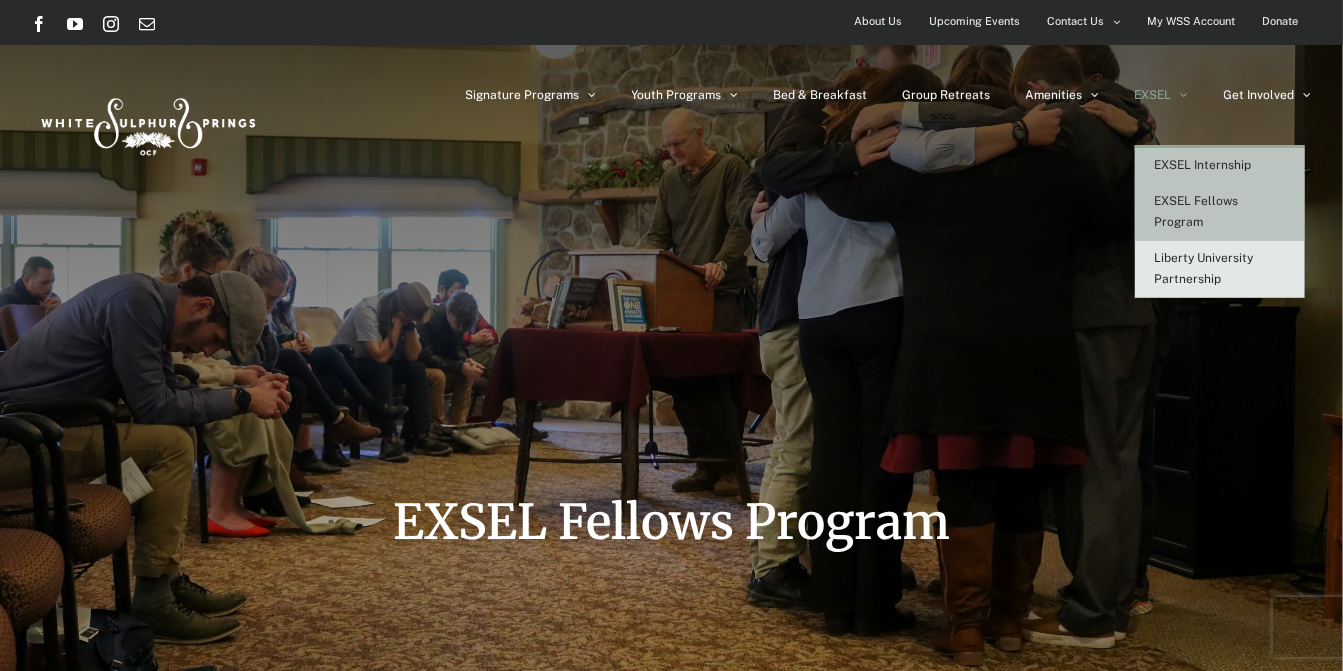 click on "EXSEL Internship" at bounding box center [1203, 165] 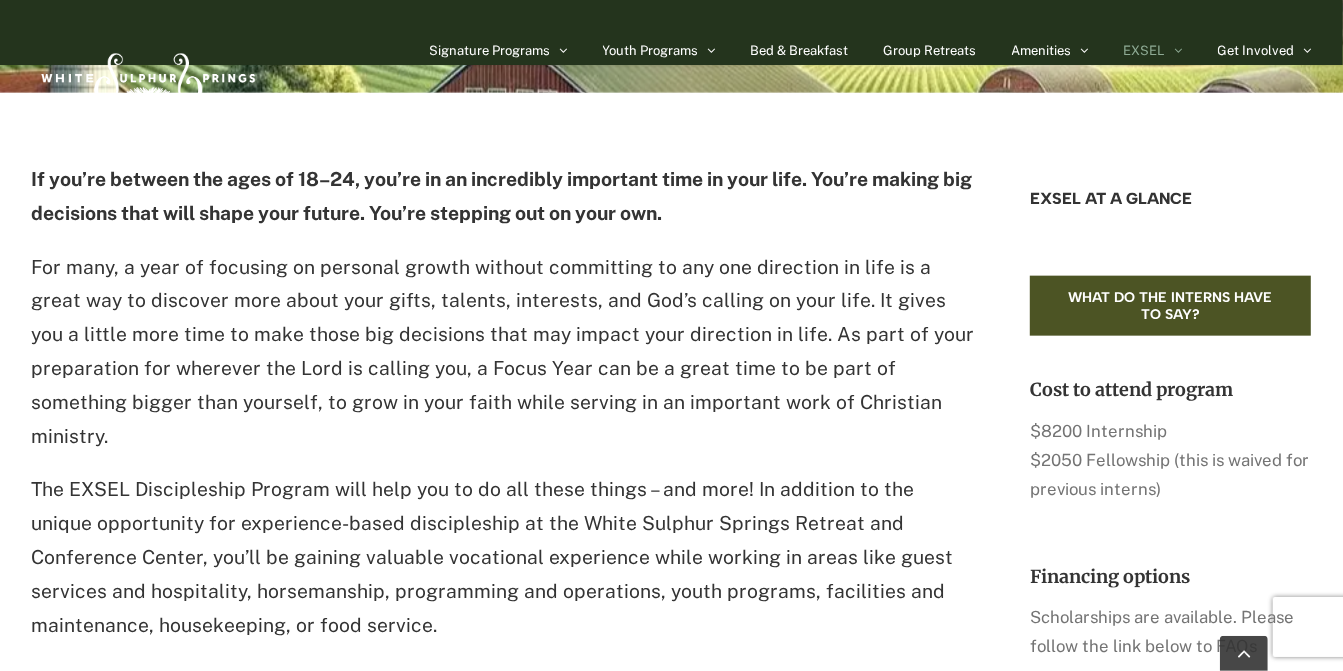 scroll, scrollTop: 1464, scrollLeft: 0, axis: vertical 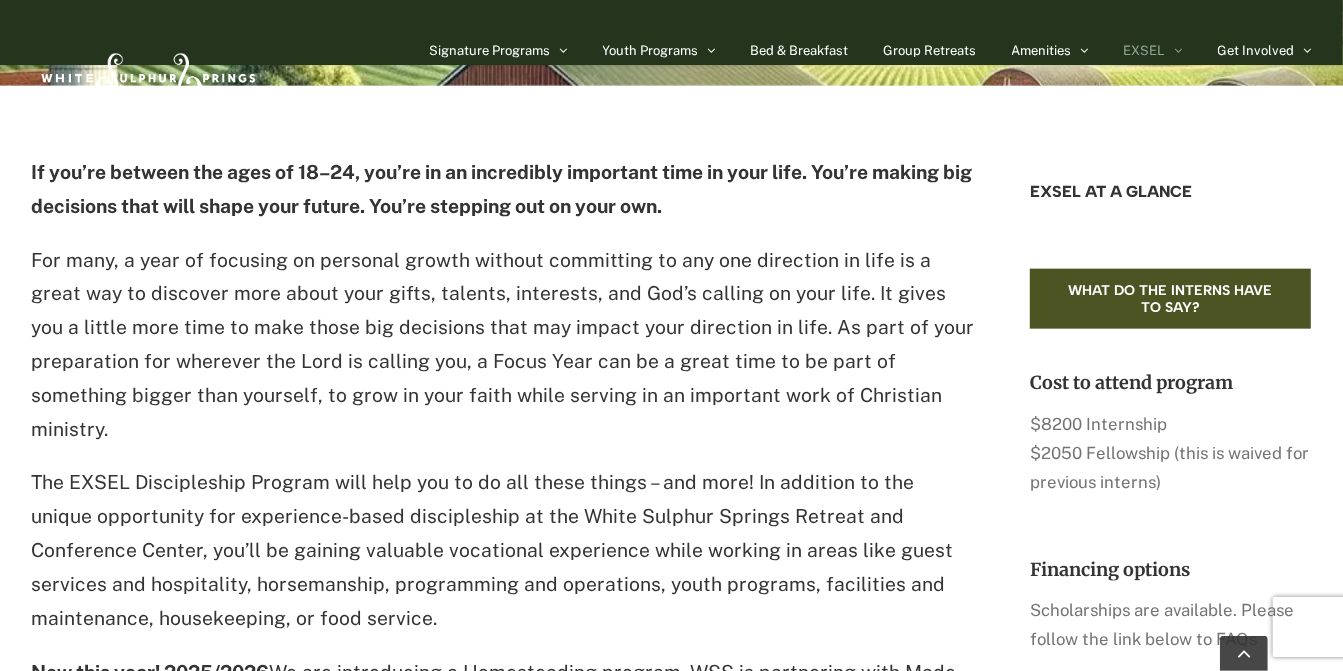 click on "EXSEL AT A GLANCE
What do the interns have to say? Cost to attend program
$8200 Internship
$2050 Fellowship (this is waived for previous interns)
Financing options
Scholarships are available. Please follow the link below to FAQs
28 FEB
Deadline for applications 15 APR
Notifications of acceptance
11.5 months
Length of internship Amount of stipend
$150/month Interns
$225/month Fellows
You have questions, and we have answers. Browse our list of FAQs.
EXSEL FAQs Apply today!
Intern Application Scholarship information" at bounding box center (1171, 915) 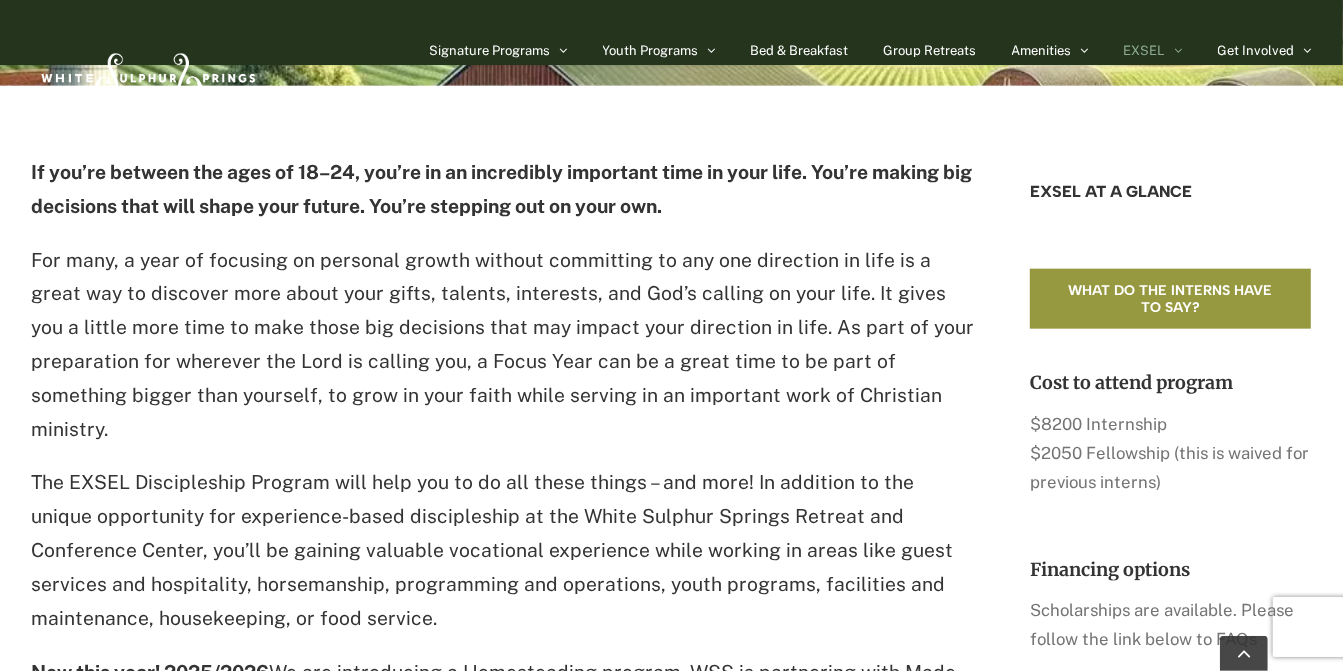 click on "What do the interns have to say?" at bounding box center (1171, 299) 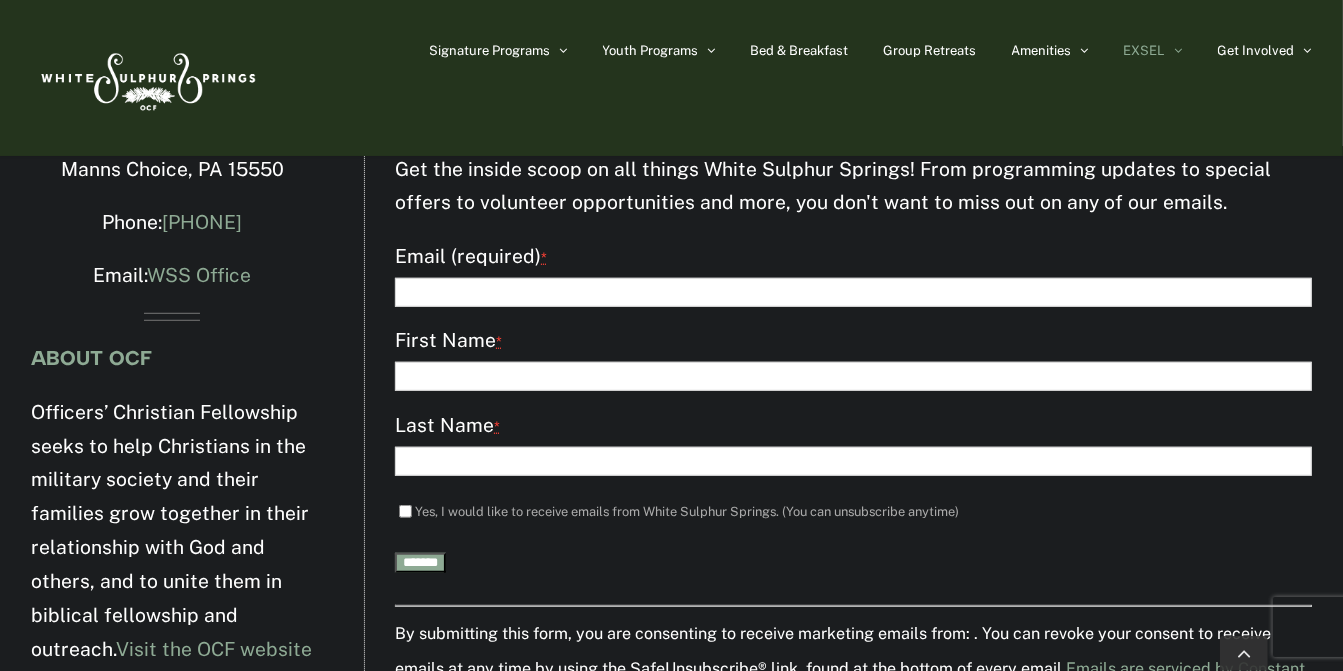 scroll, scrollTop: 5695, scrollLeft: 0, axis: vertical 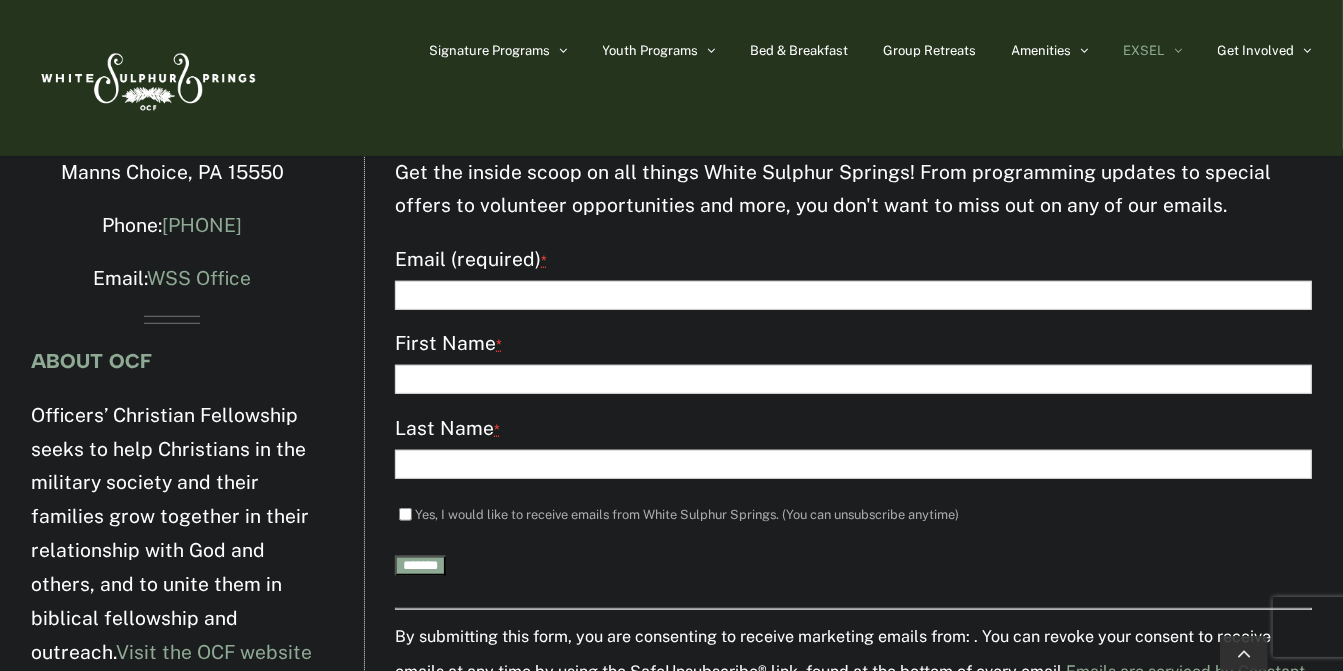 click on "ABOUT OCF" at bounding box center (172, 361) 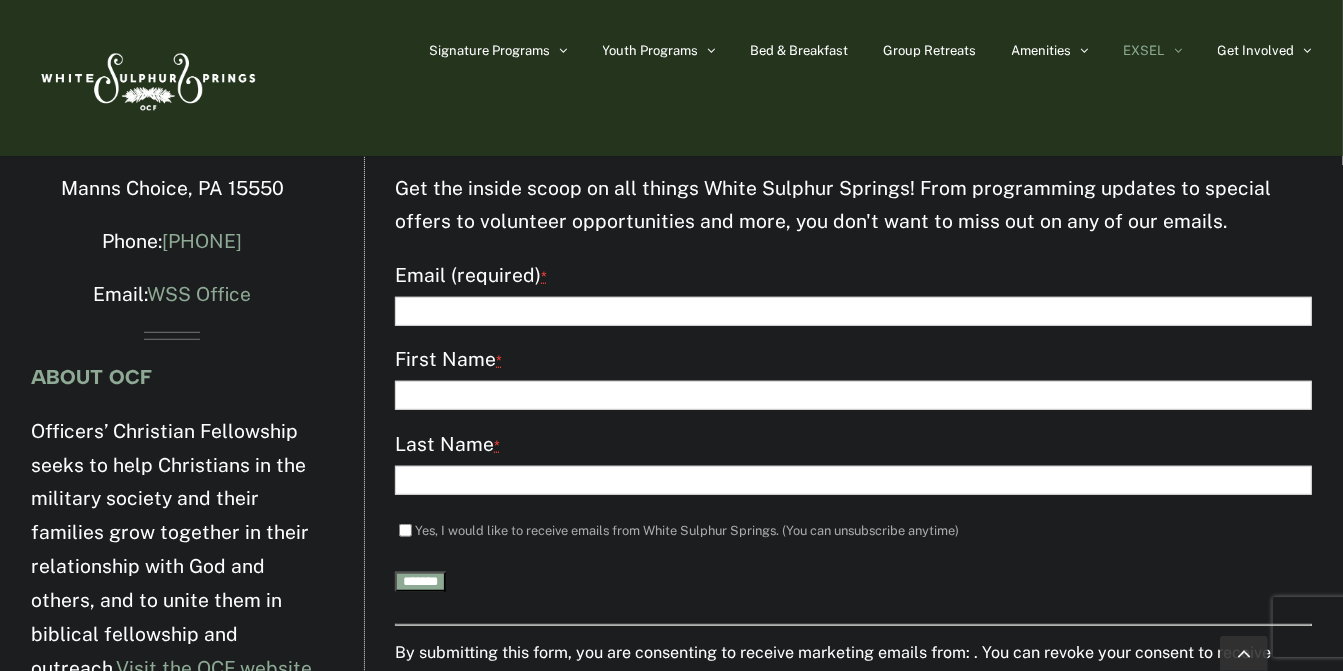 scroll, scrollTop: 5678, scrollLeft: 0, axis: vertical 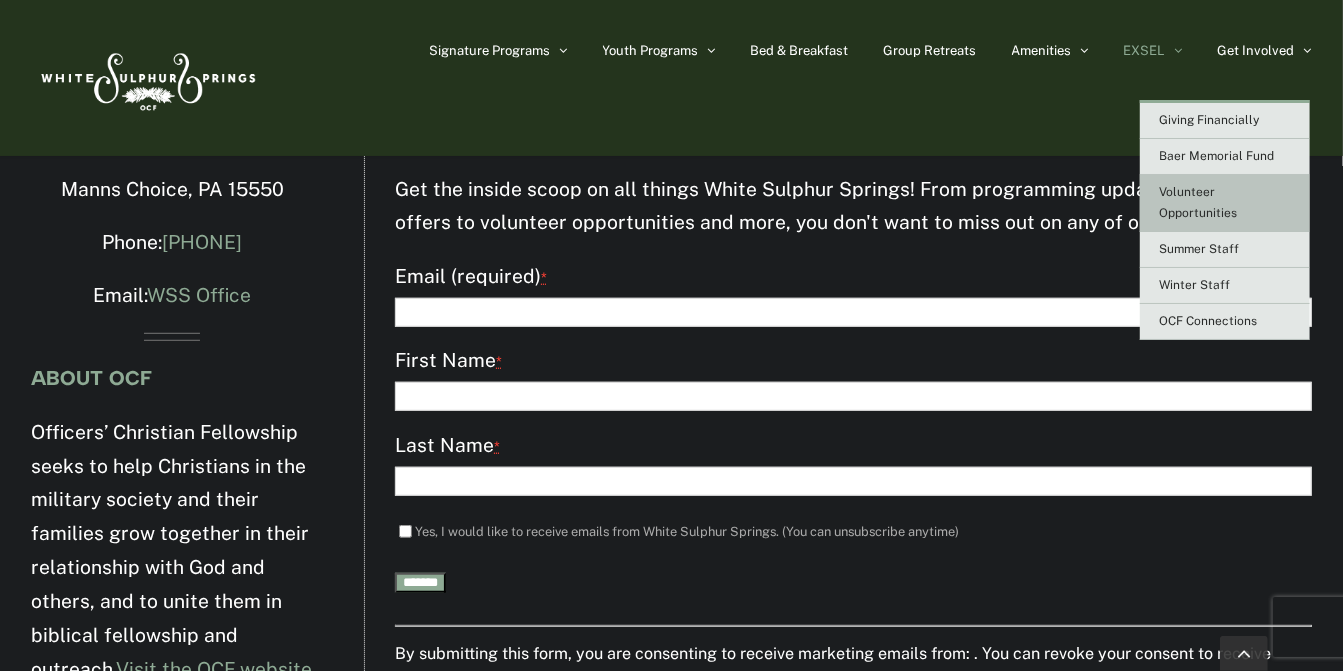 click on "Volunteer Opportunities" at bounding box center (1199, 202) 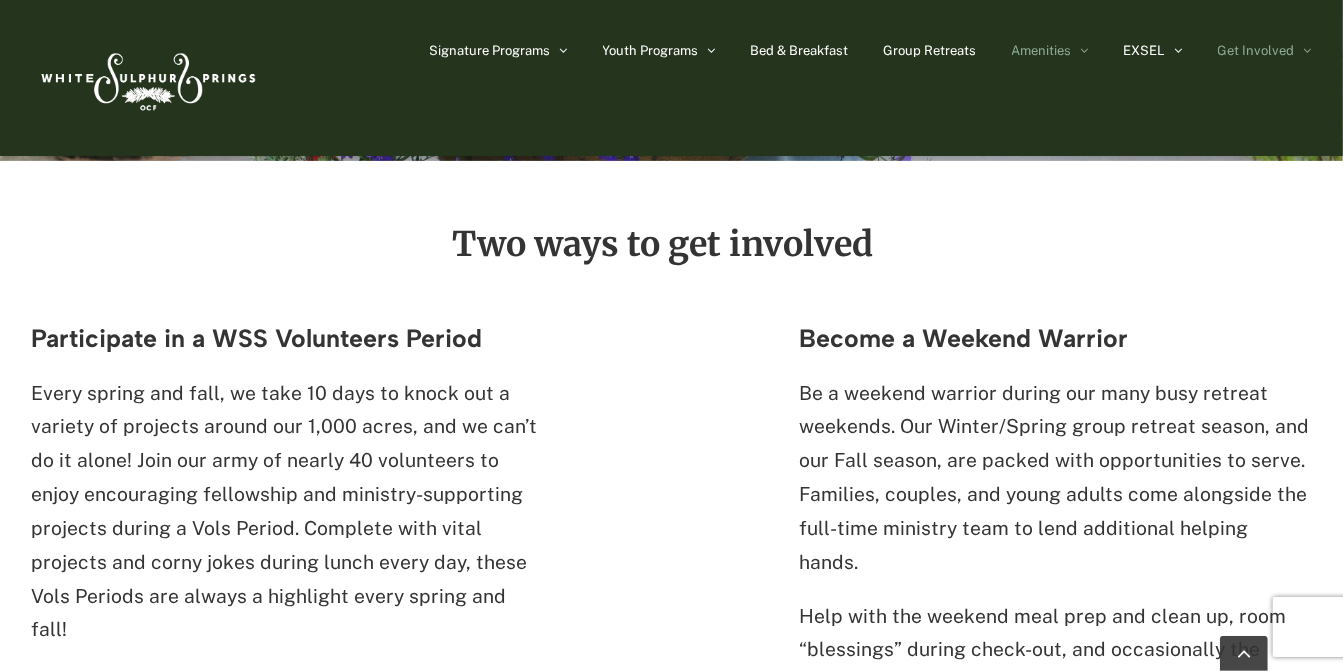 scroll, scrollTop: 493, scrollLeft: 0, axis: vertical 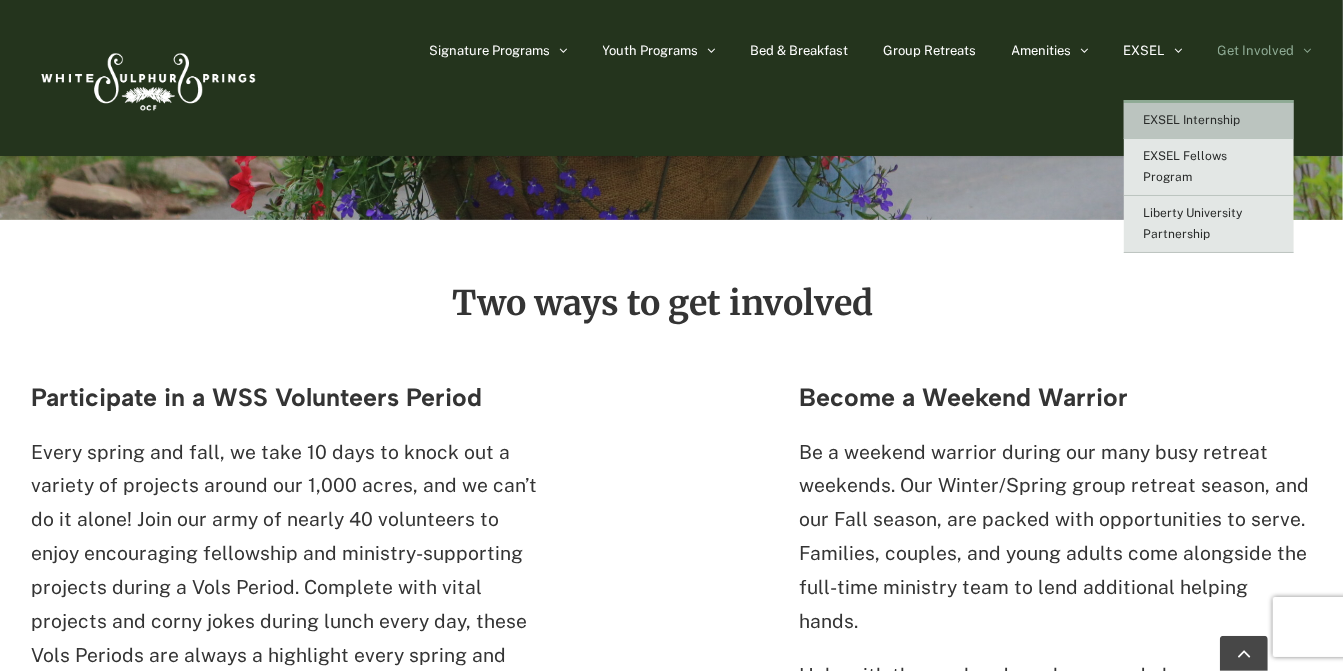 click on "EXSEL Internship" at bounding box center [1192, 120] 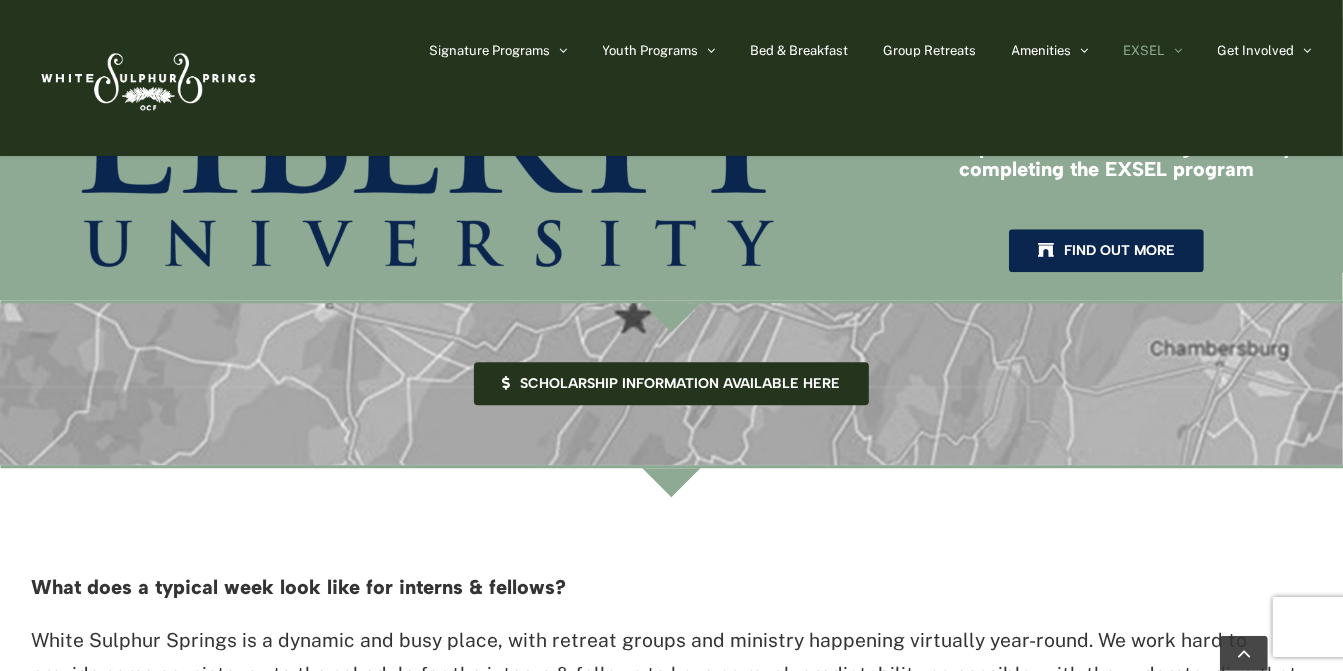 scroll, scrollTop: 3282, scrollLeft: 0, axis: vertical 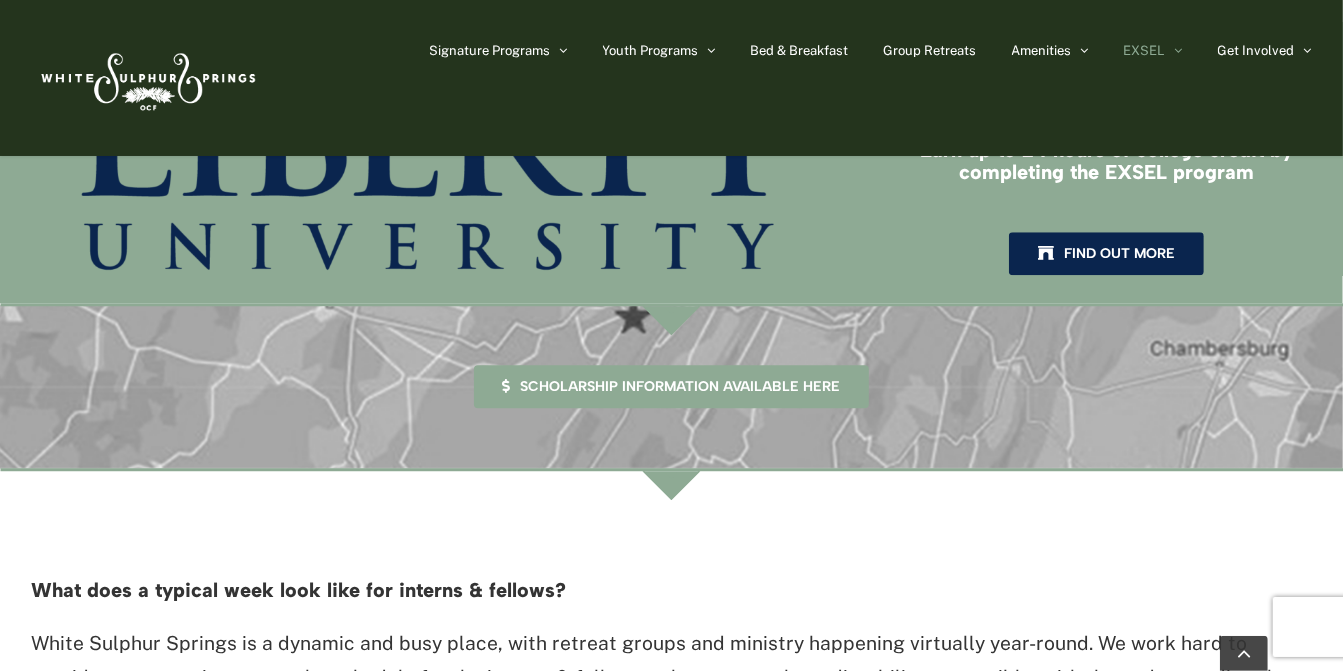 click on "Scholarship information available here" at bounding box center [672, 386] 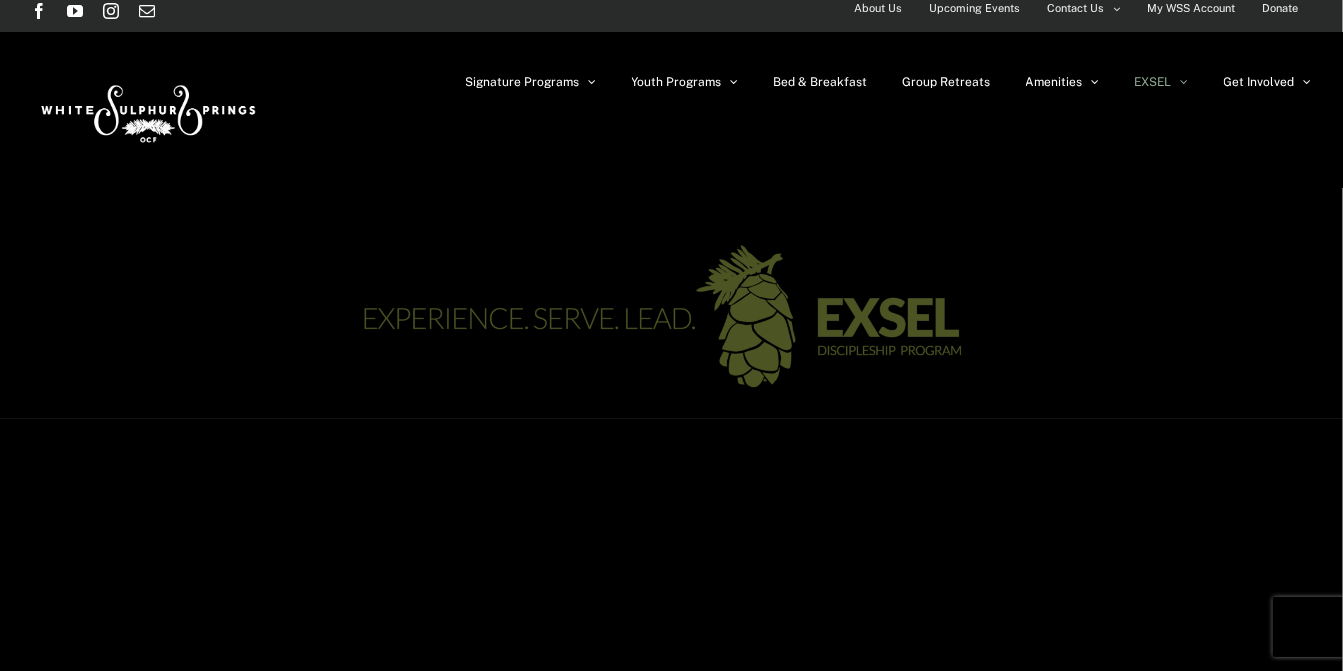 scroll, scrollTop: 0, scrollLeft: 0, axis: both 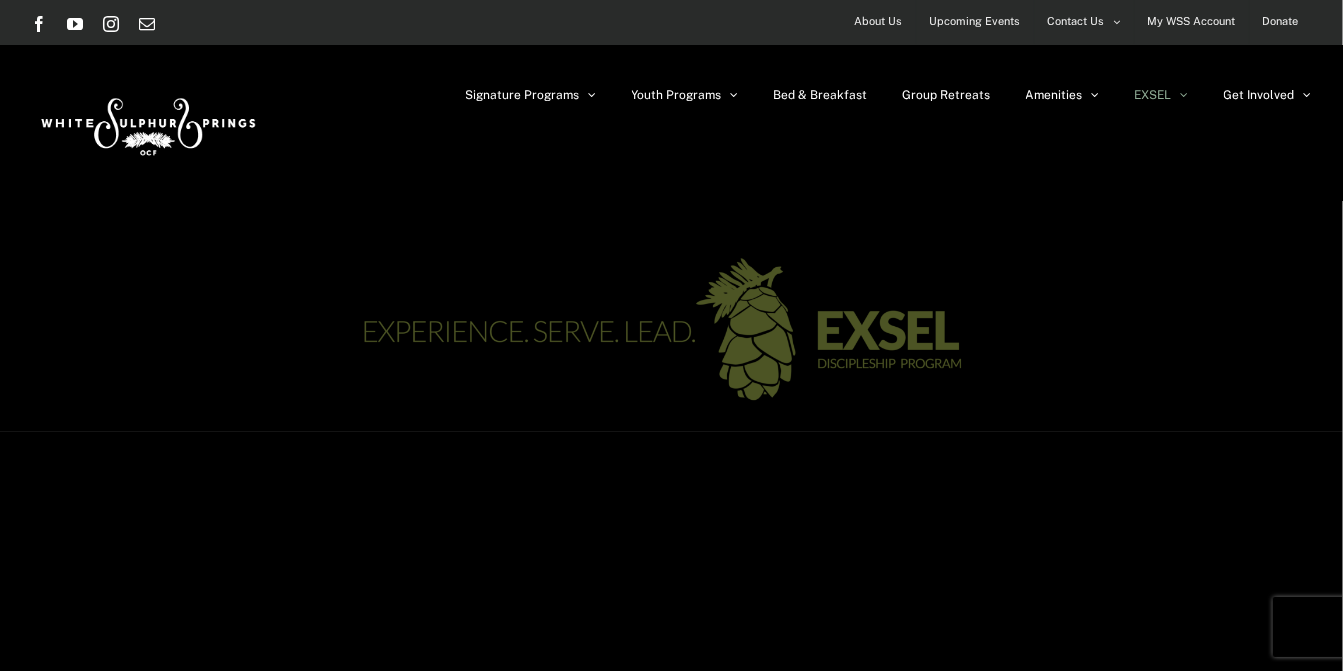 click on "Upcoming Events" at bounding box center [975, 21] 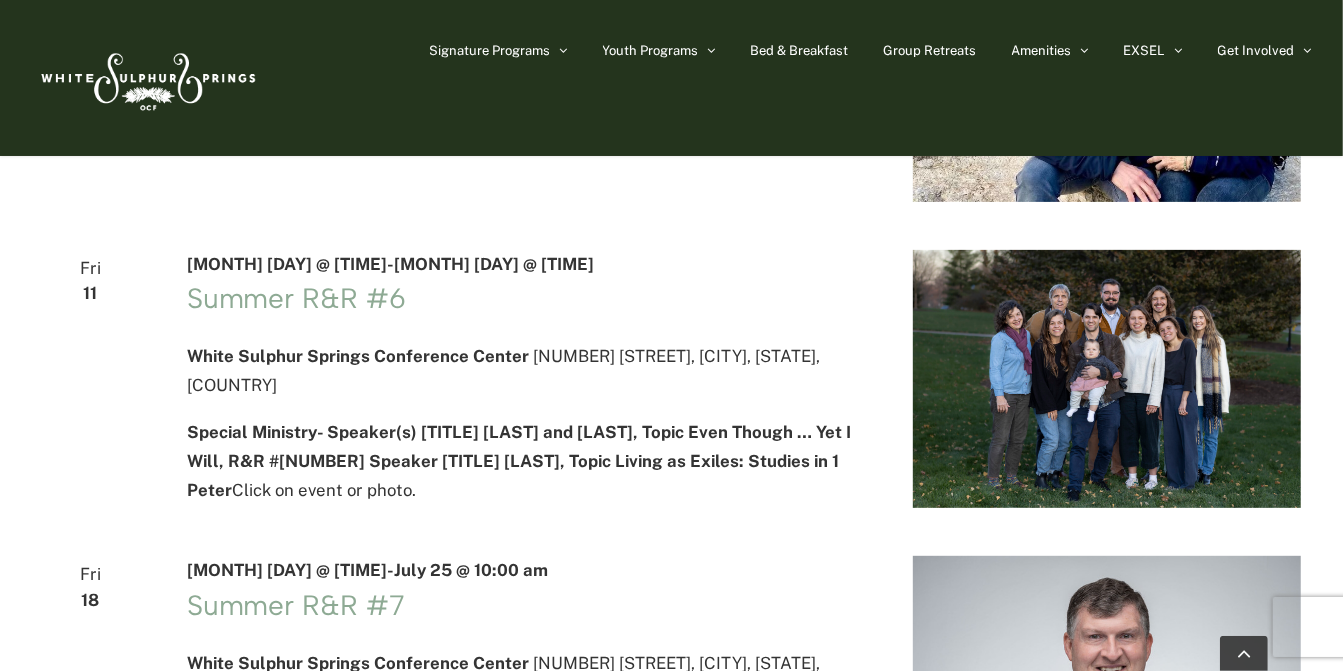 scroll, scrollTop: 0, scrollLeft: 0, axis: both 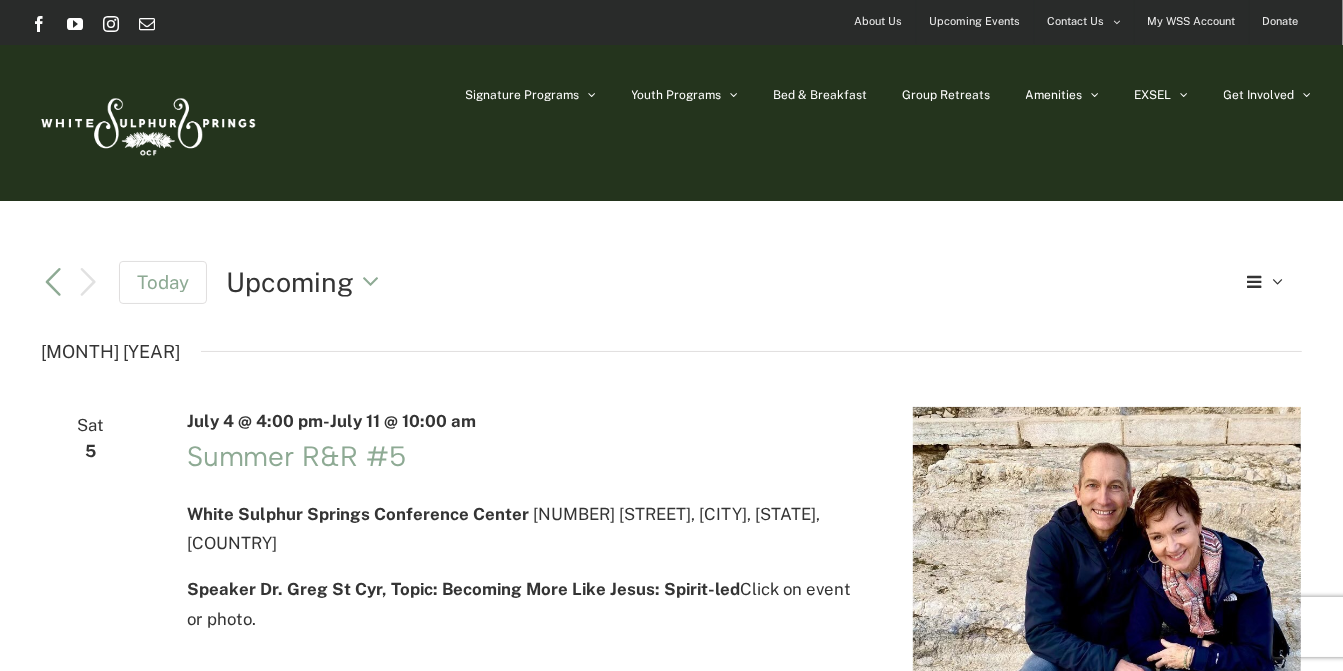click on "About Us" at bounding box center [879, 21] 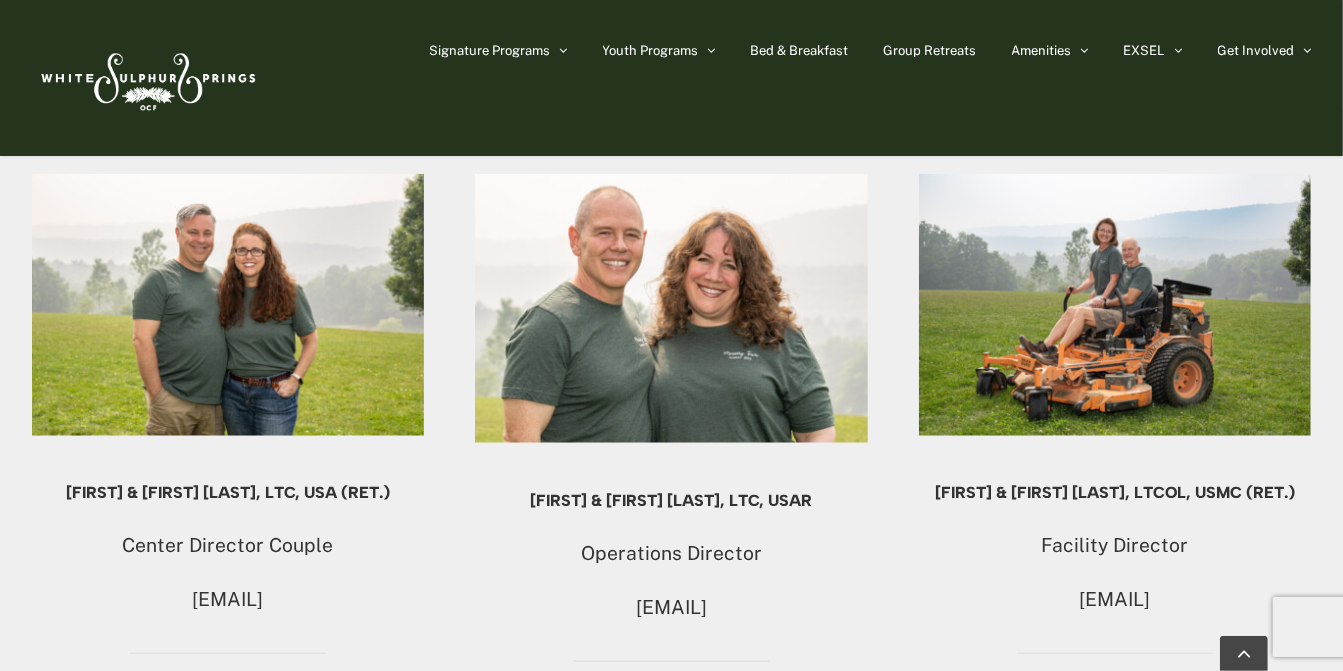 scroll, scrollTop: 1162, scrollLeft: 0, axis: vertical 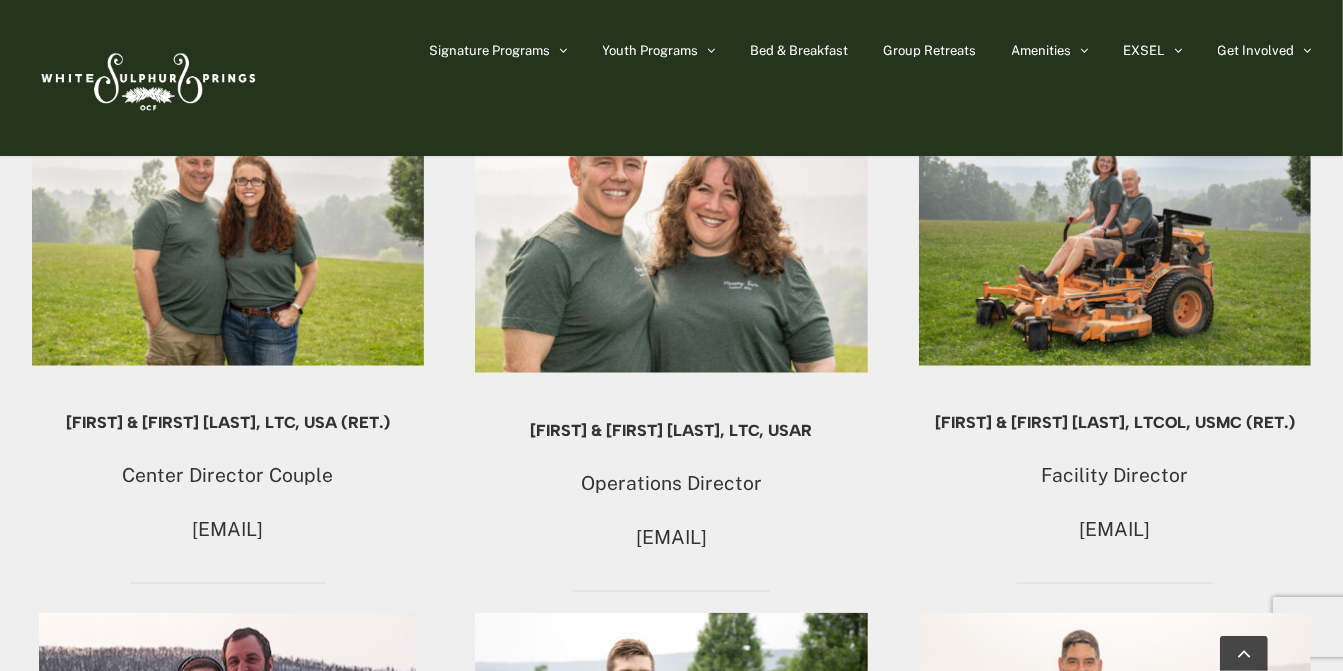 click on "John & Lois Hoyman, LTC, USAR
Operations Director
wssoperations@ocfusa.org" at bounding box center (671, 358) 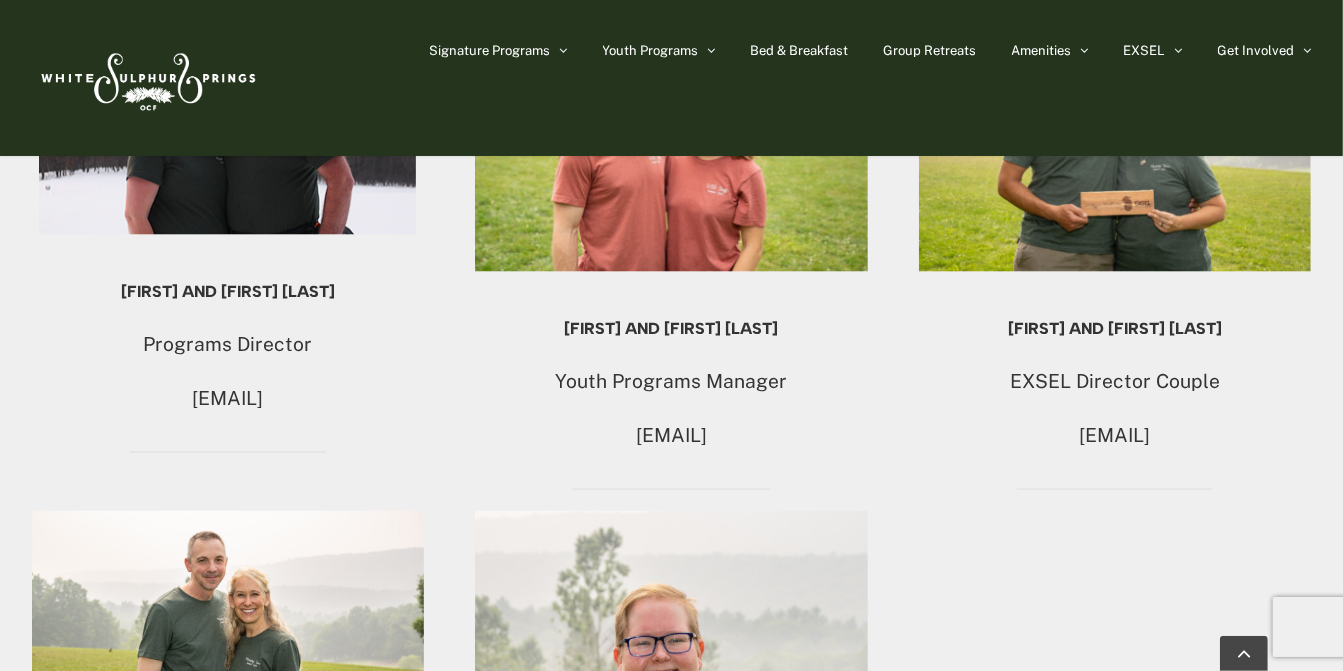 scroll, scrollTop: 1786, scrollLeft: 0, axis: vertical 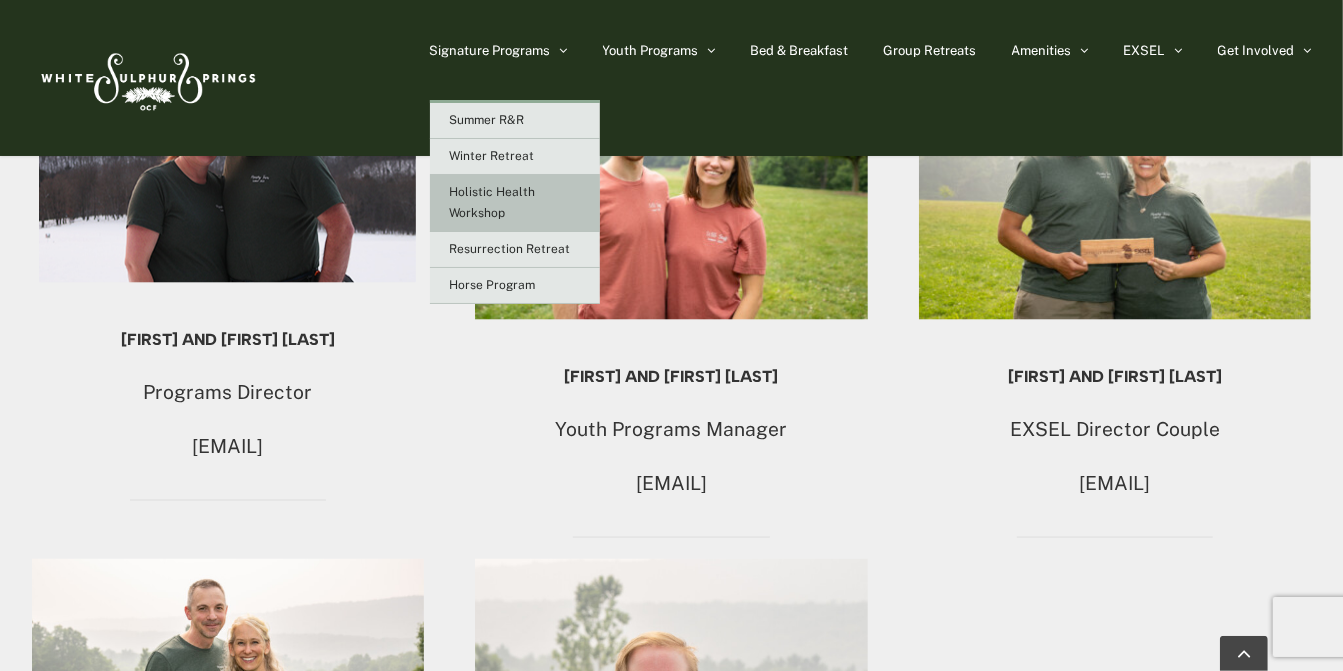 click on "Holistic Health Workshop" at bounding box center [493, 202] 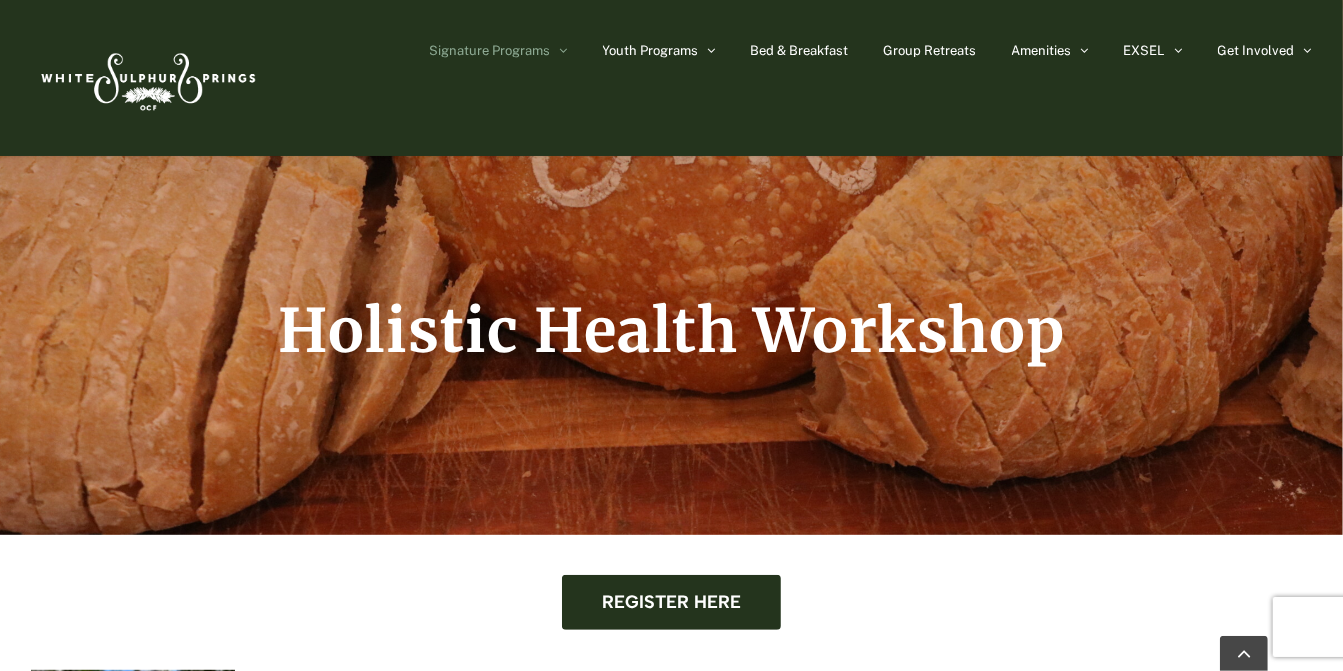 scroll, scrollTop: 405, scrollLeft: 0, axis: vertical 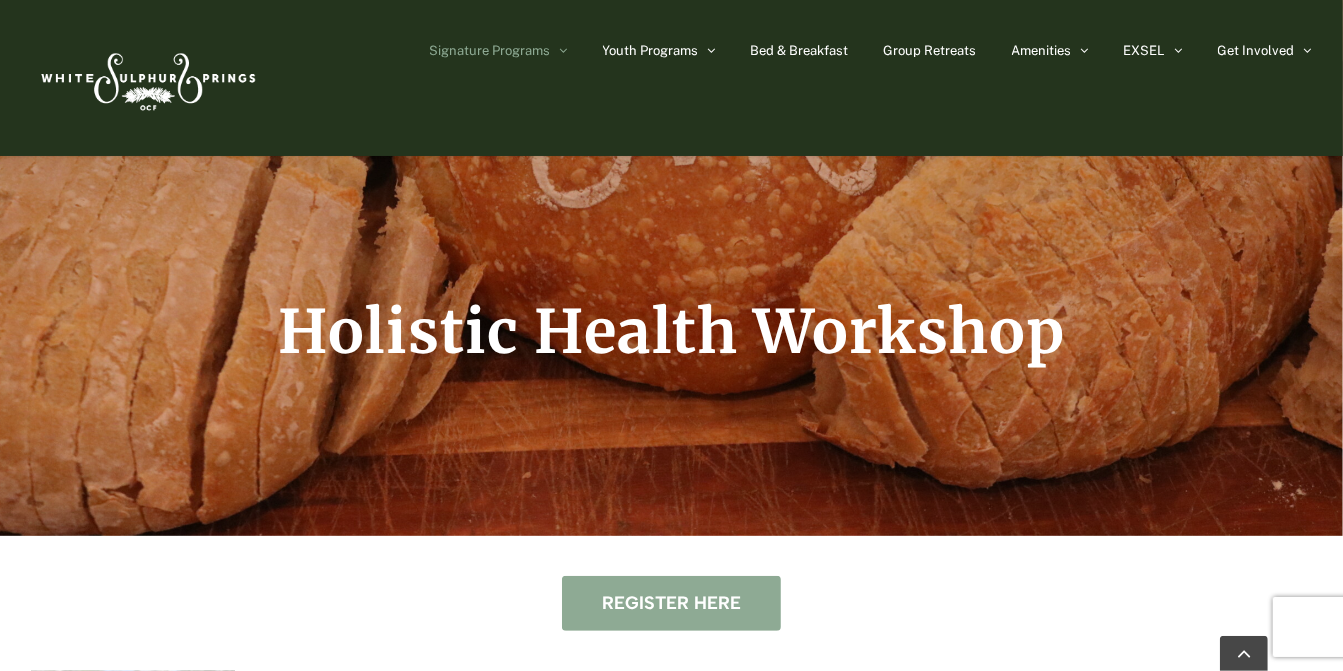 click on "Register here" at bounding box center [671, 603] 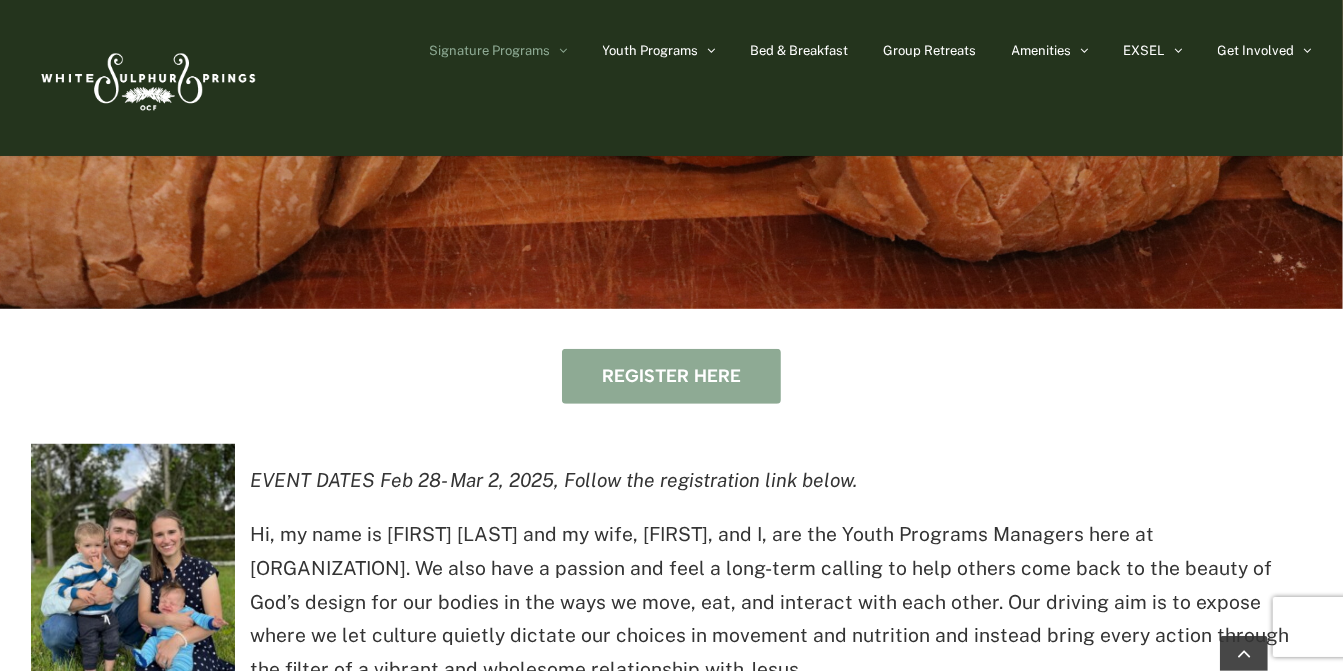 scroll, scrollTop: 632, scrollLeft: 0, axis: vertical 